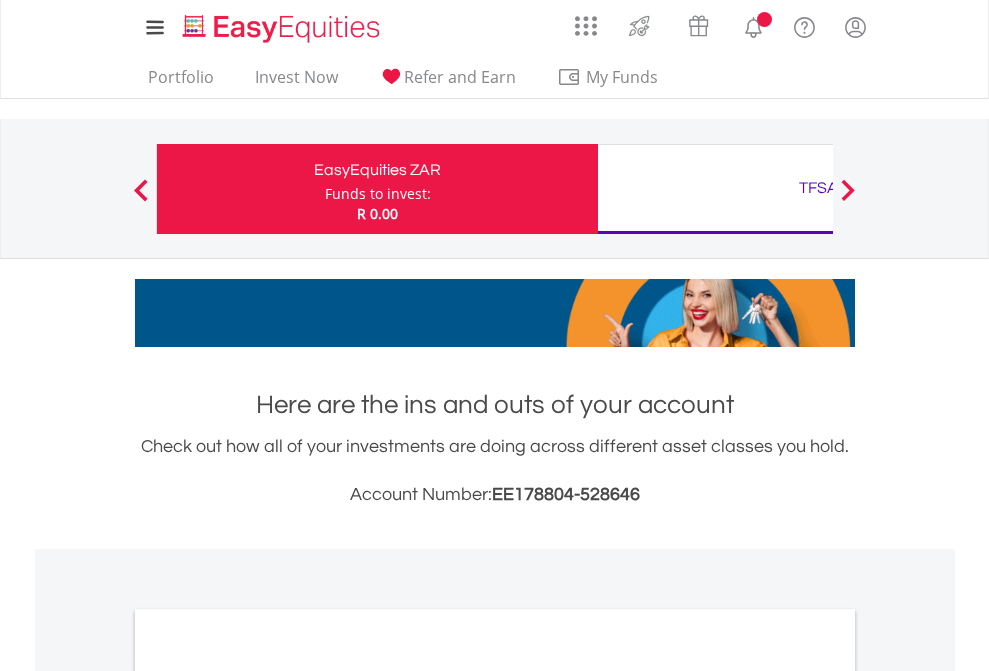 scroll, scrollTop: 0, scrollLeft: 0, axis: both 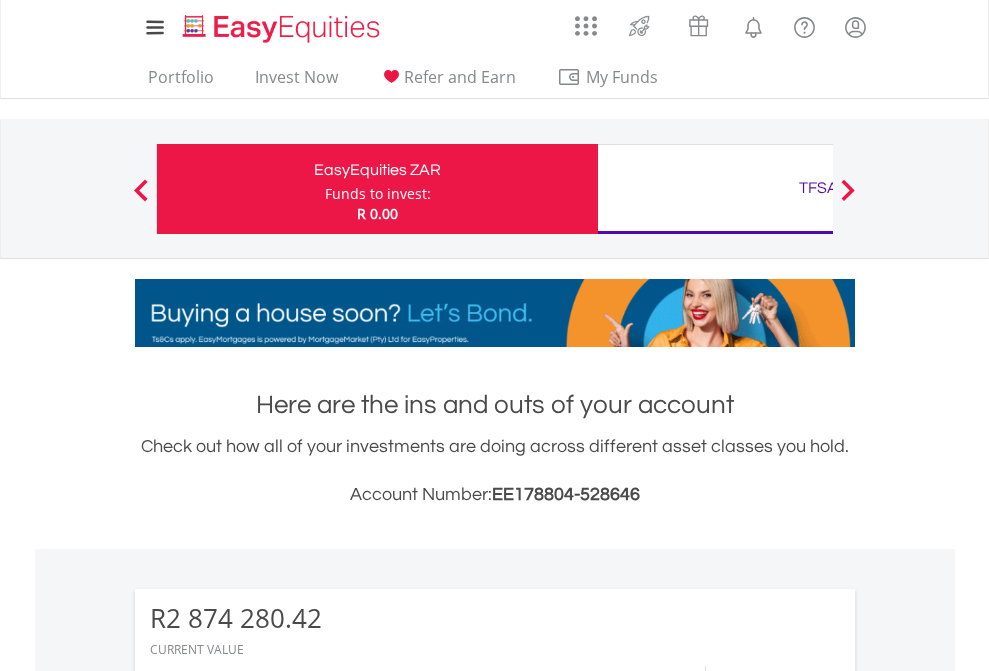 click on "Funds to invest:" at bounding box center [378, 194] 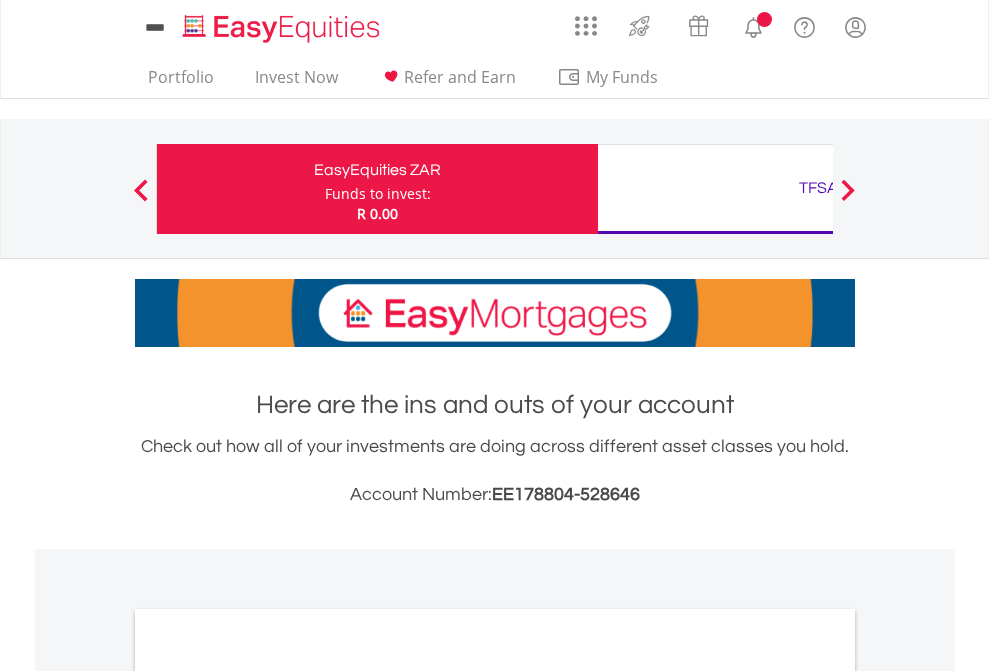 scroll, scrollTop: 0, scrollLeft: 0, axis: both 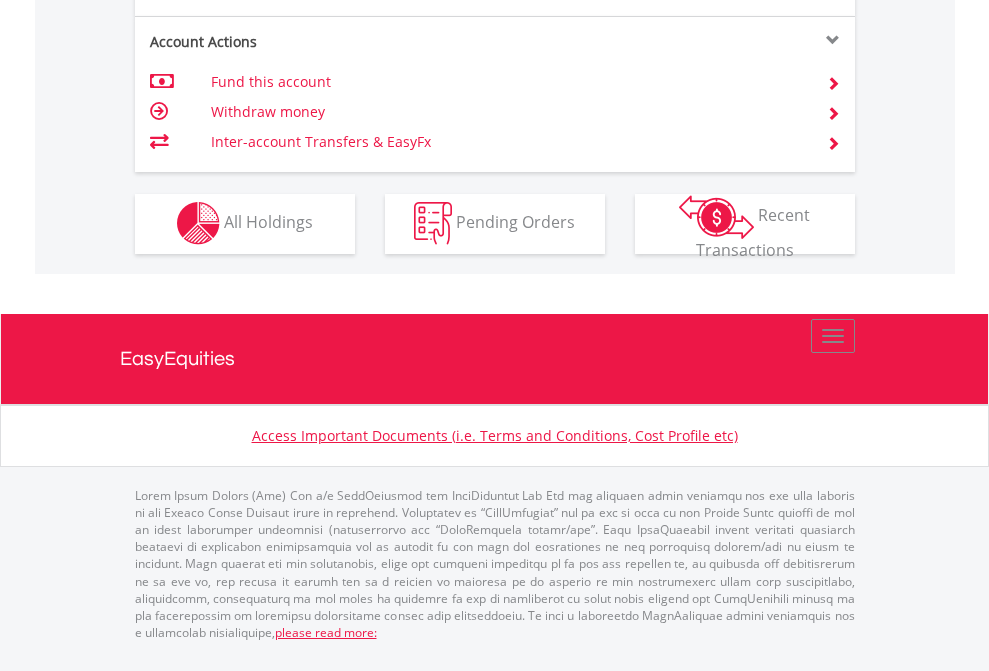 click on "Investment types" at bounding box center (706, -337) 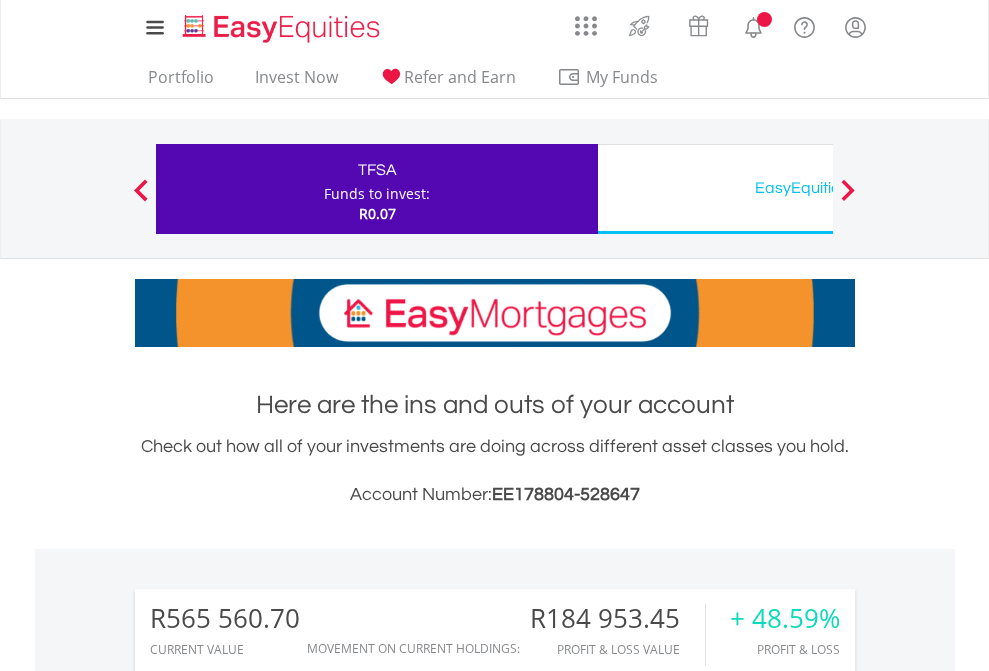 scroll, scrollTop: 0, scrollLeft: 0, axis: both 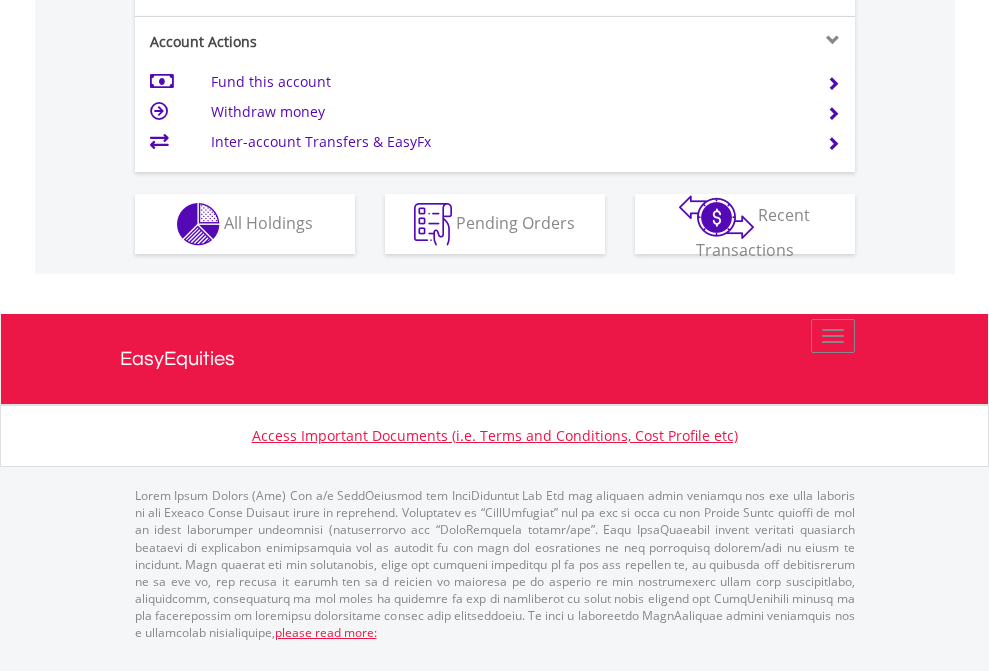click on "Investment types" at bounding box center (706, -337) 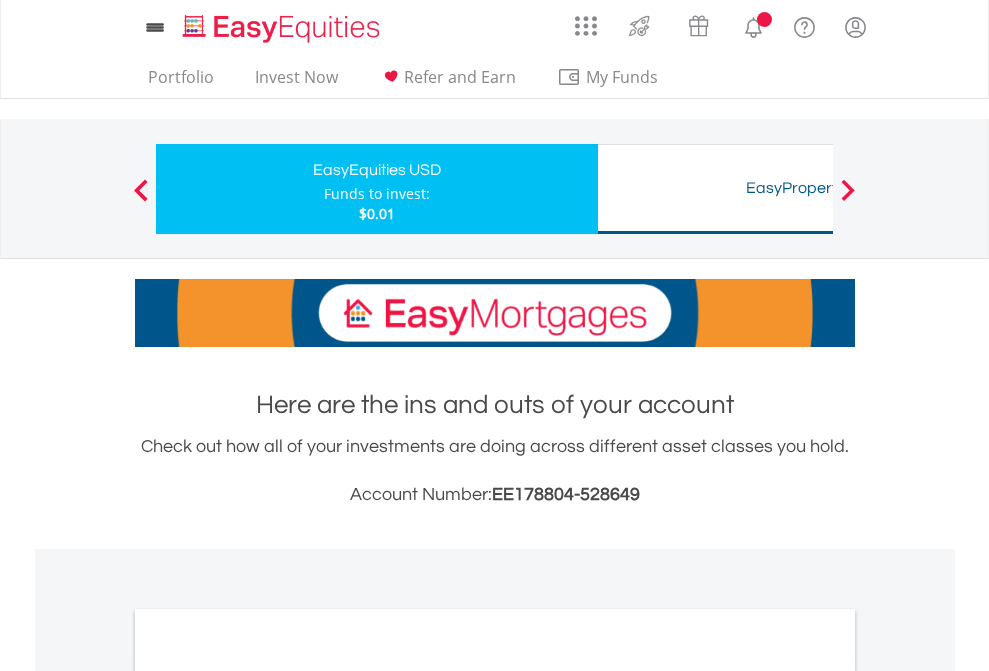 scroll, scrollTop: 0, scrollLeft: 0, axis: both 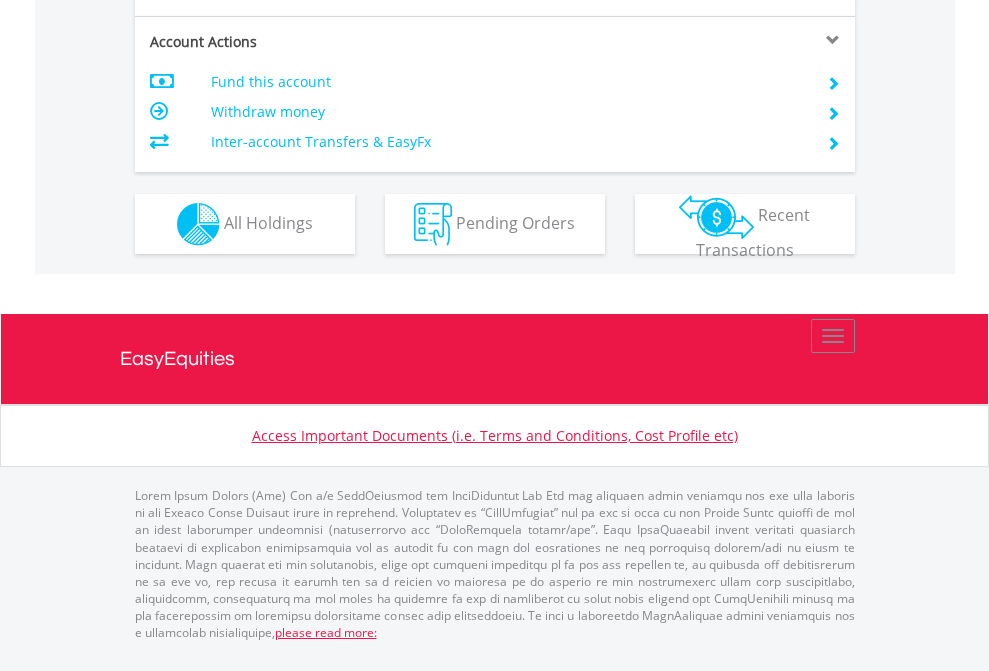 click on "Investment types" at bounding box center [706, -337] 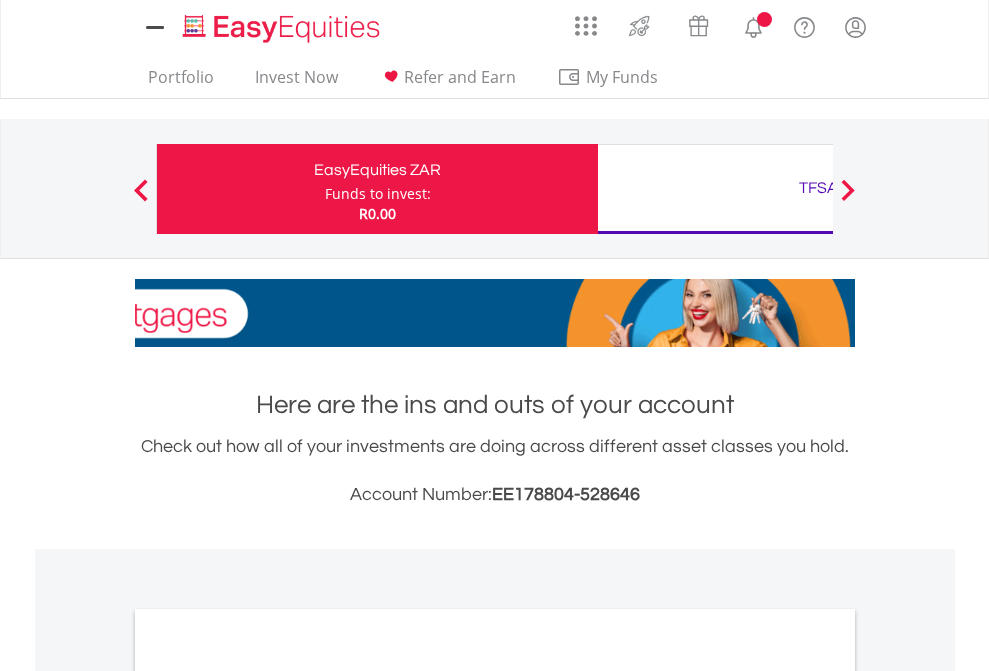 click on "All Holdings" at bounding box center (268, 1096) 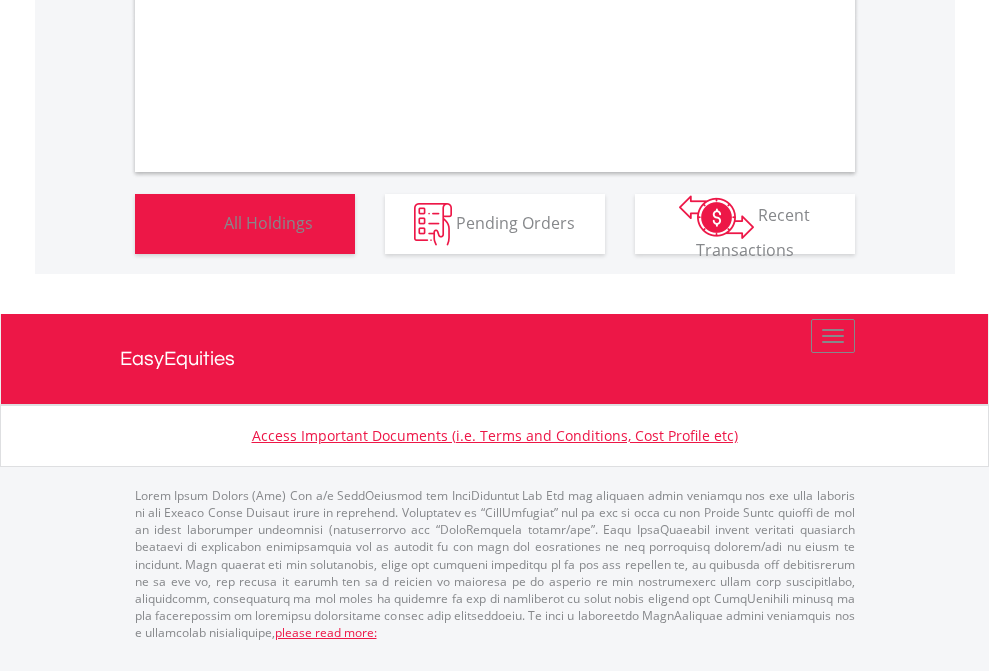 scroll, scrollTop: 1202, scrollLeft: 0, axis: vertical 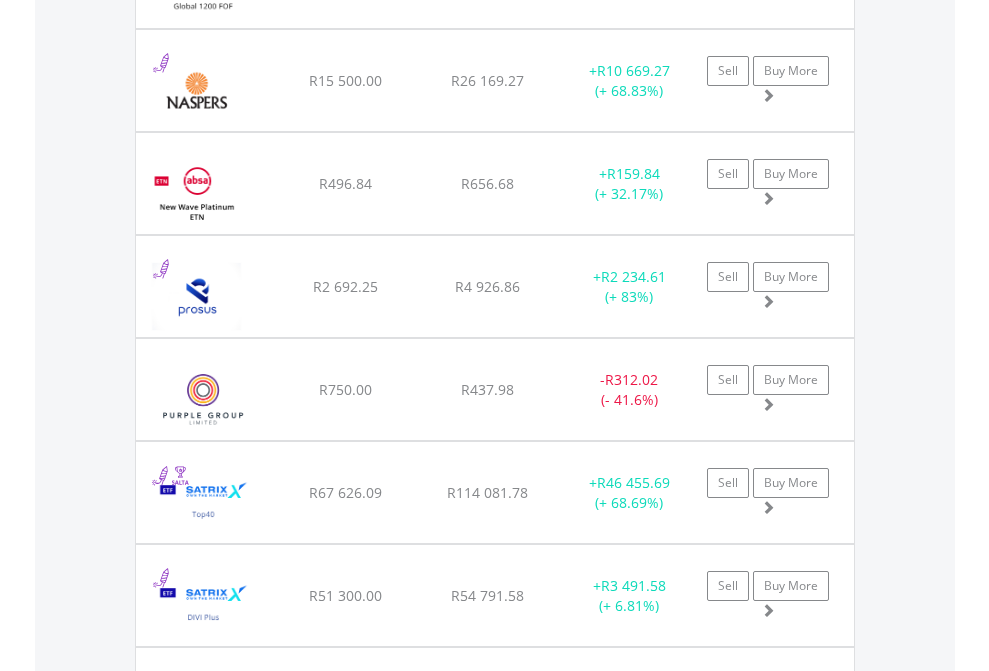 click on "TFSA" at bounding box center (818, -2196) 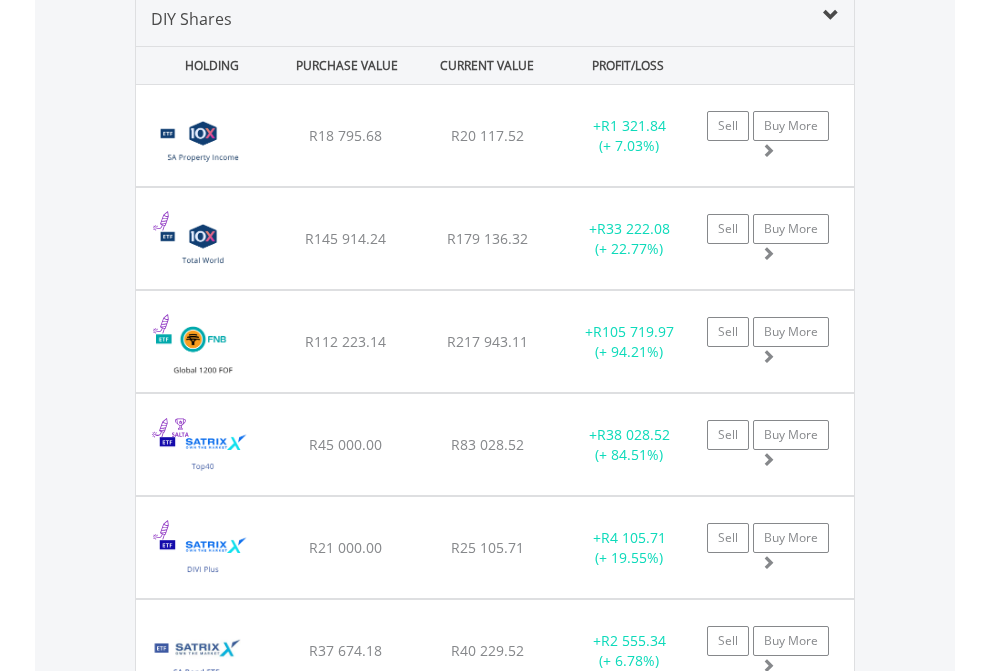 scroll, scrollTop: 1933, scrollLeft: 0, axis: vertical 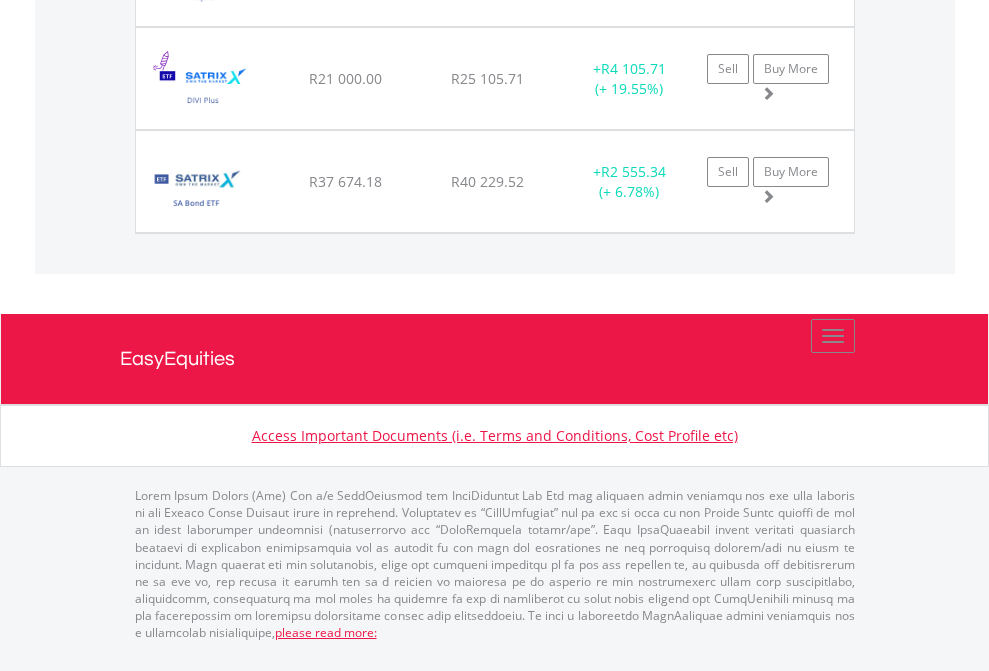 click on "EasyEquities USD" at bounding box center [818, -1483] 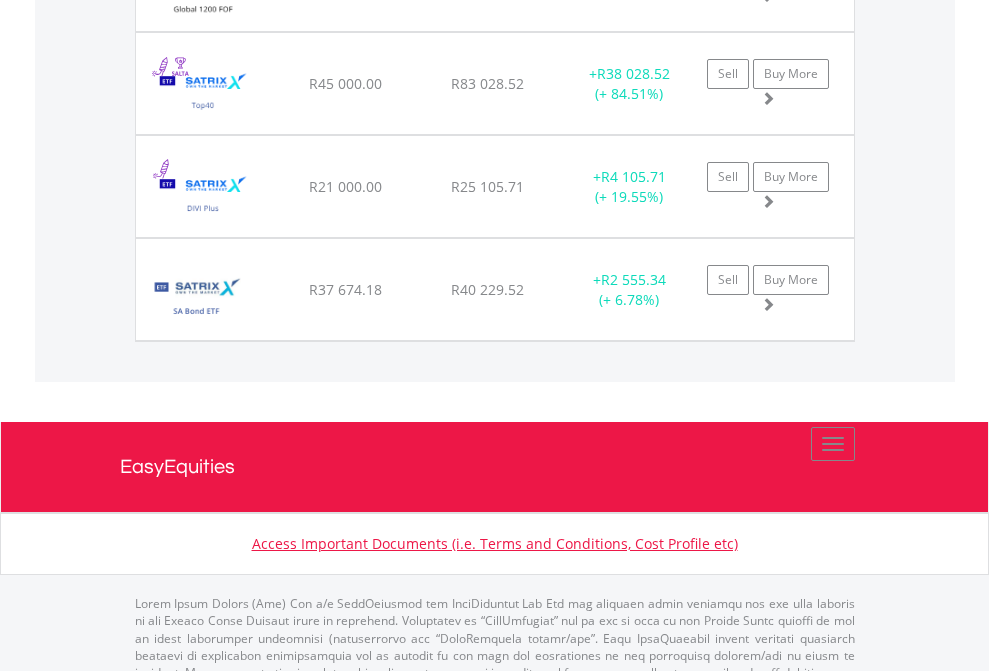 scroll, scrollTop: 144, scrollLeft: 0, axis: vertical 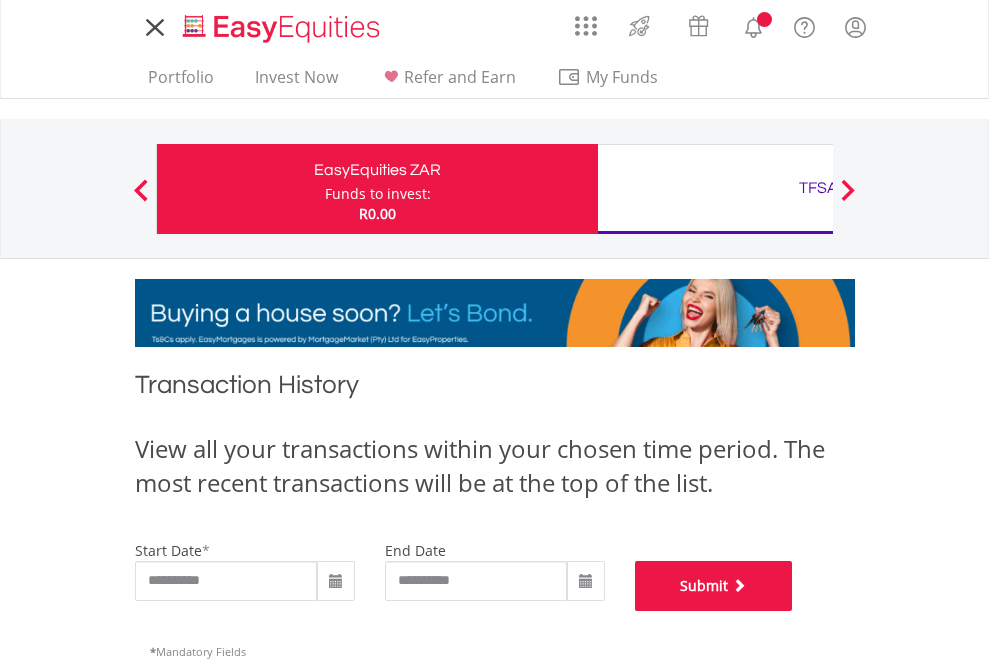 click on "Submit" at bounding box center (714, 586) 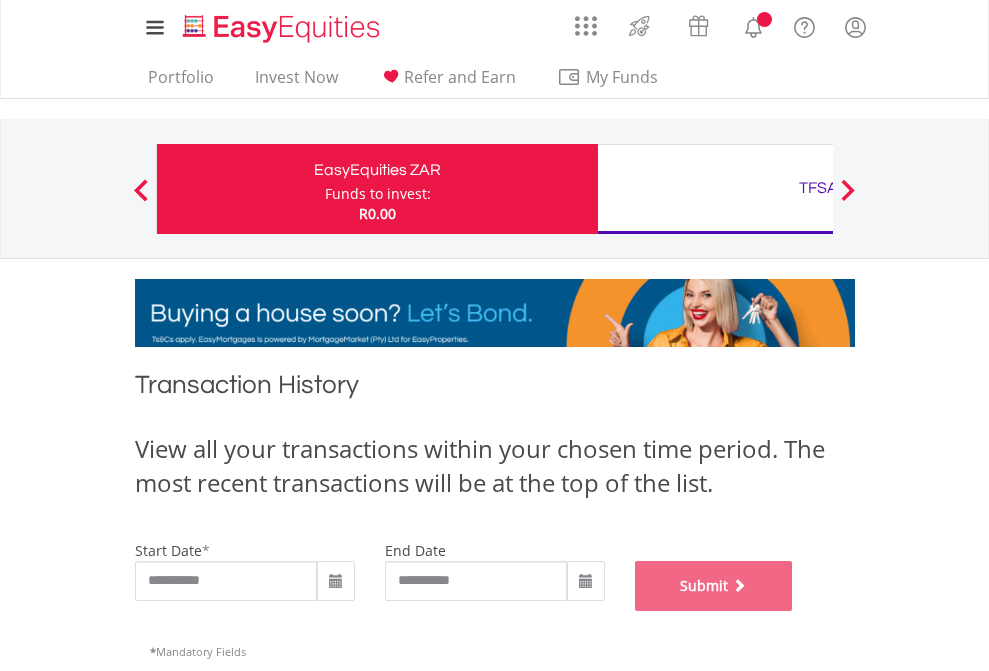 scroll, scrollTop: 811, scrollLeft: 0, axis: vertical 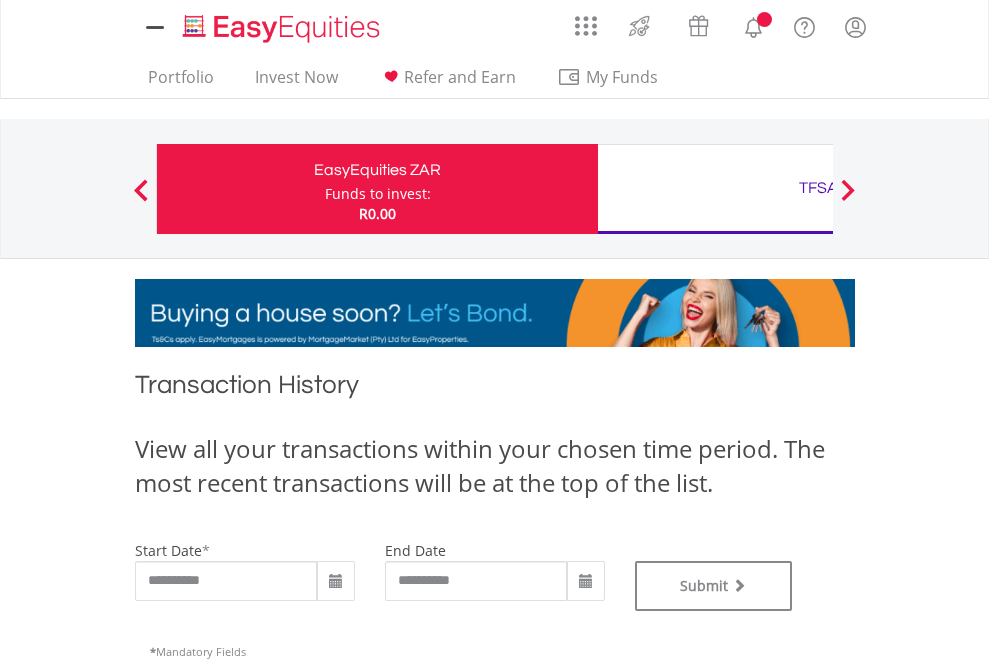 click on "TFSA" at bounding box center (818, 188) 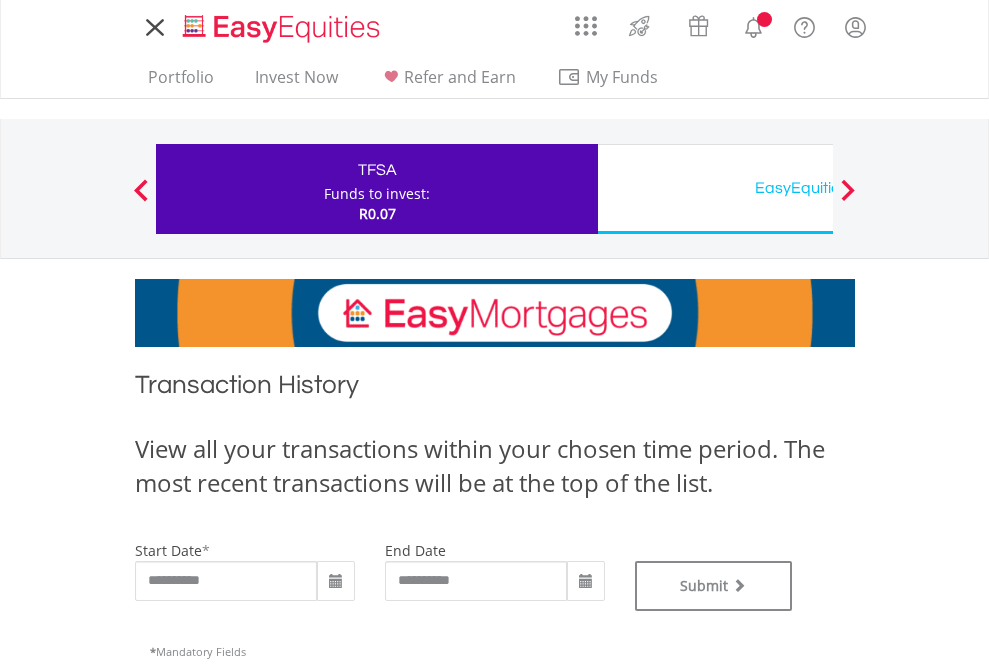 scroll, scrollTop: 0, scrollLeft: 0, axis: both 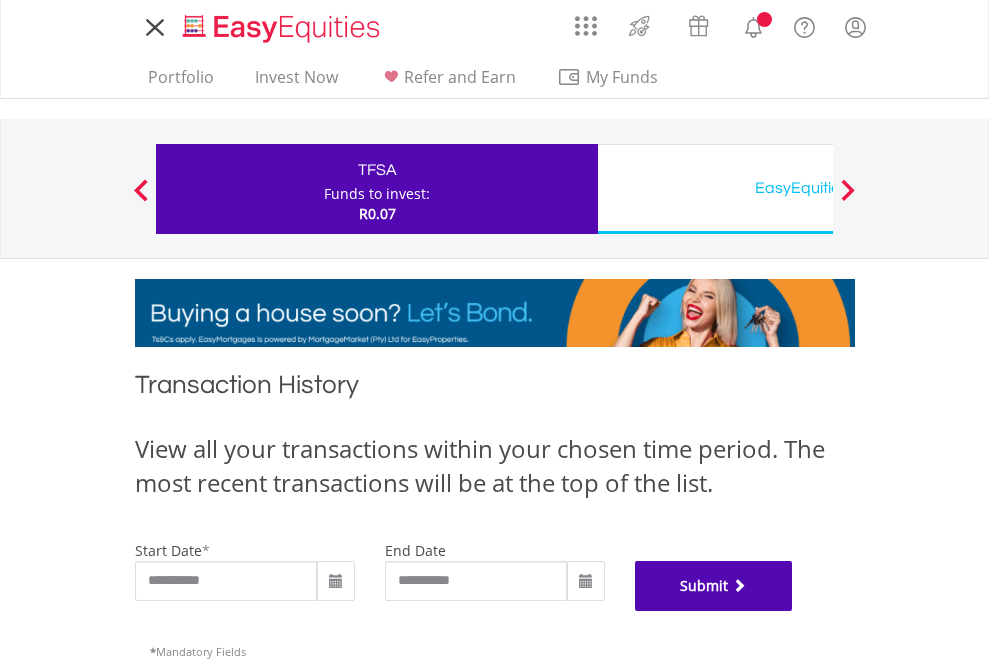 click on "Submit" at bounding box center [714, 586] 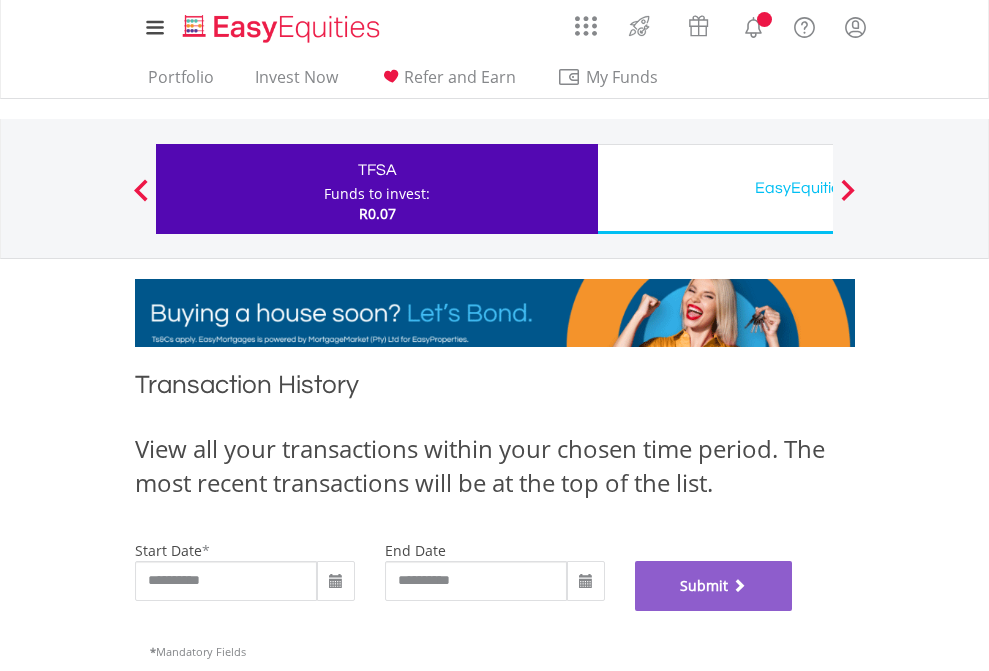 scroll, scrollTop: 811, scrollLeft: 0, axis: vertical 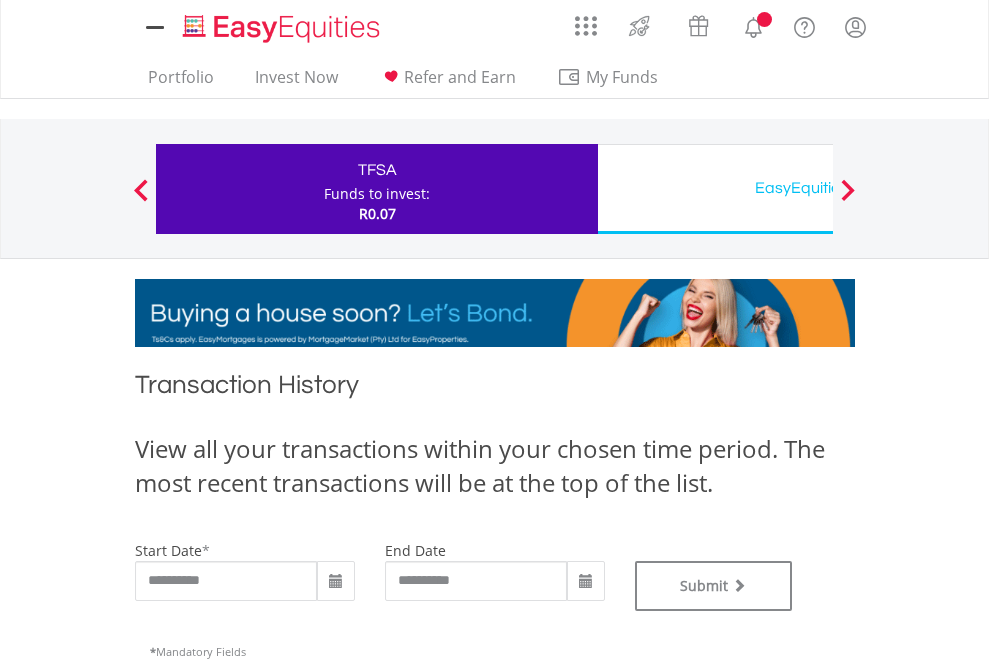 click on "EasyEquities USD" at bounding box center [818, 188] 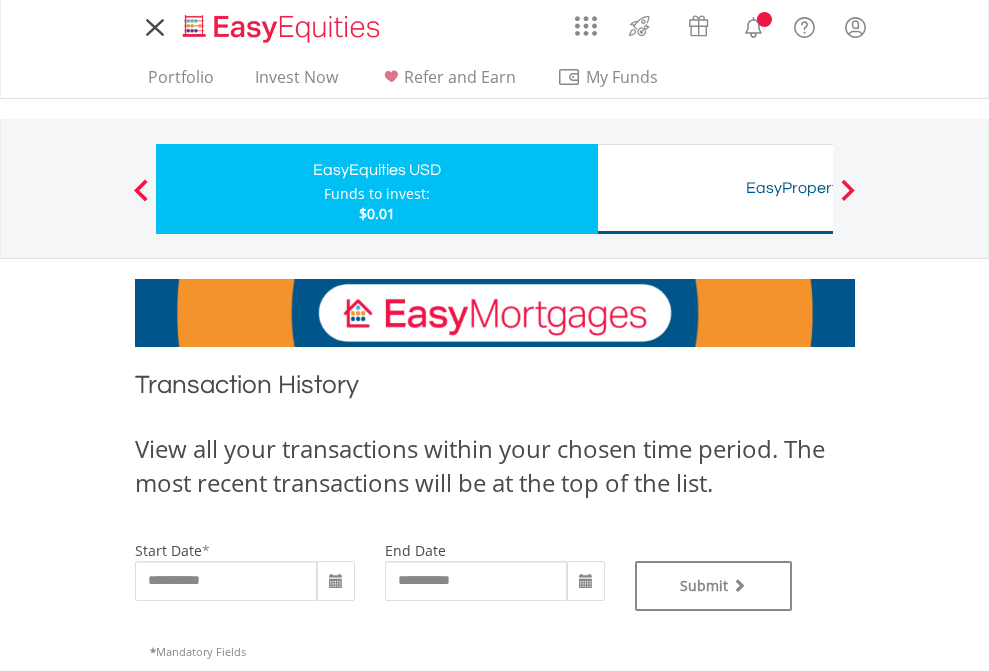 scroll, scrollTop: 0, scrollLeft: 0, axis: both 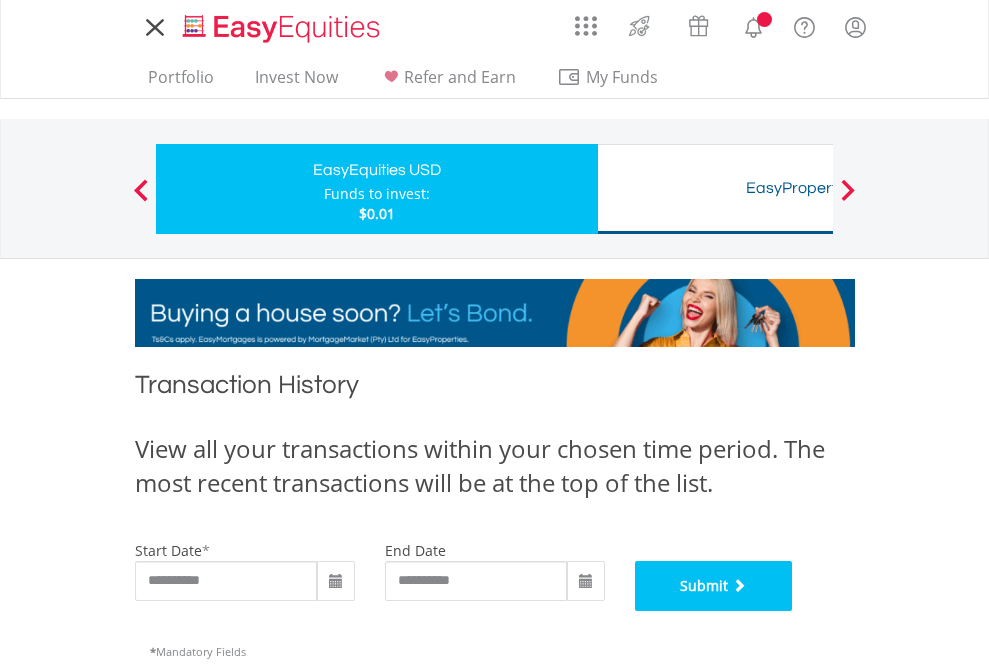 click on "Submit" at bounding box center [714, 586] 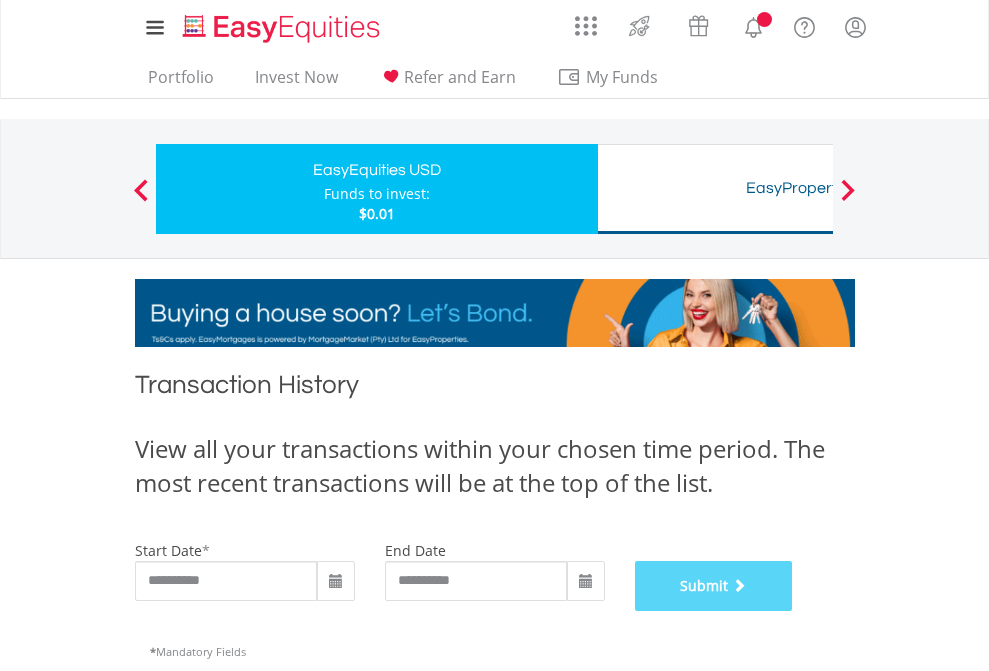 scroll, scrollTop: 811, scrollLeft: 0, axis: vertical 